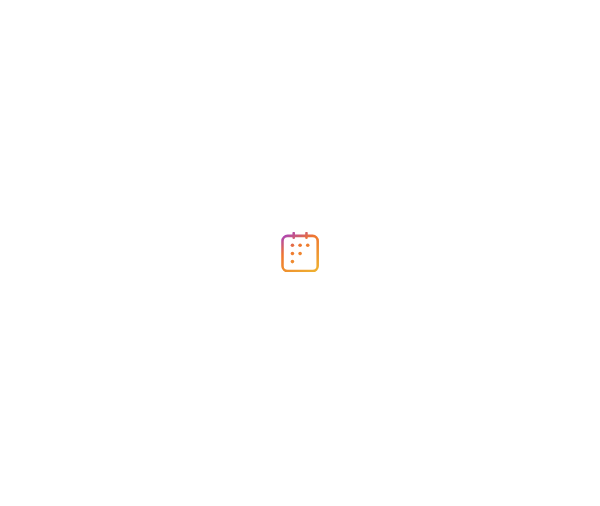 scroll, scrollTop: 0, scrollLeft: 0, axis: both 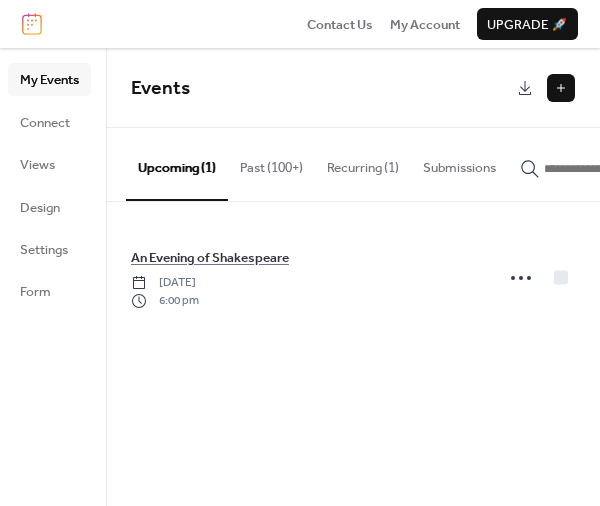 click on "Past  (100+)" at bounding box center [271, 163] 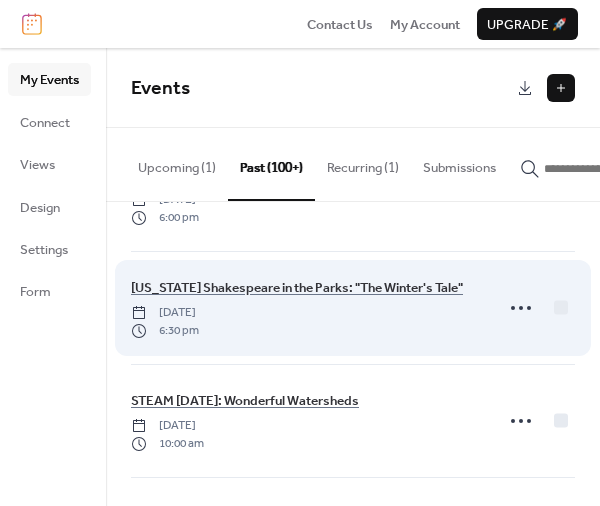 scroll, scrollTop: 6567, scrollLeft: 0, axis: vertical 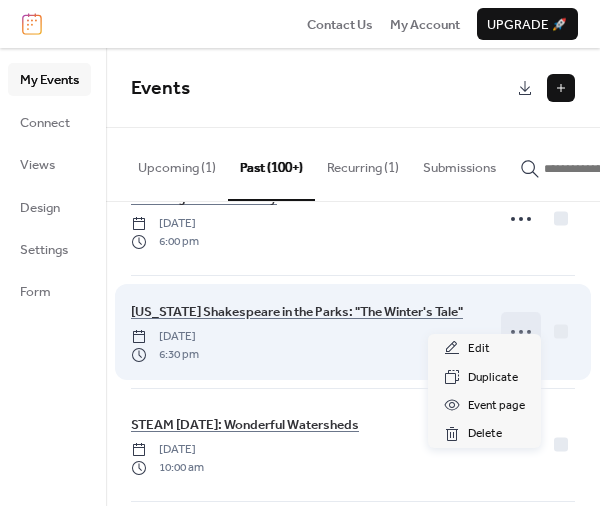 click 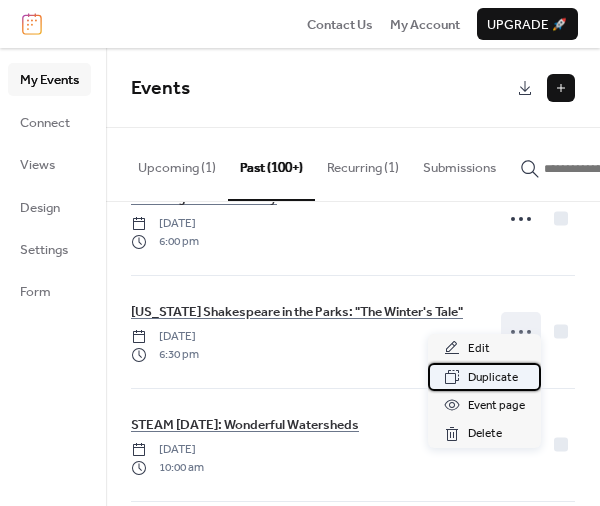 click on "Duplicate" at bounding box center (493, 378) 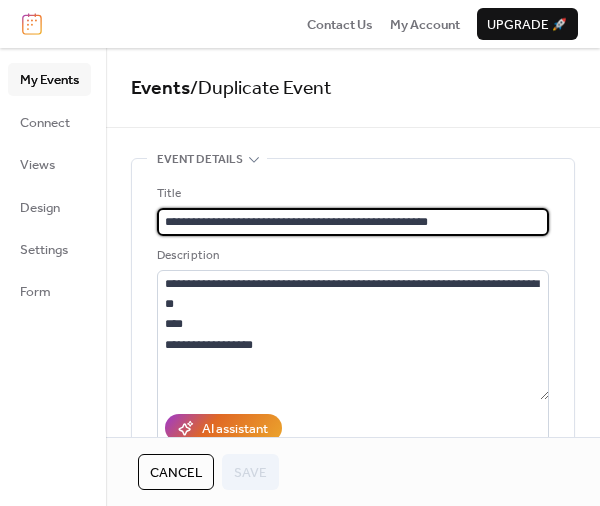 drag, startPoint x: 446, startPoint y: 220, endPoint x: 343, endPoint y: 223, distance: 103.04368 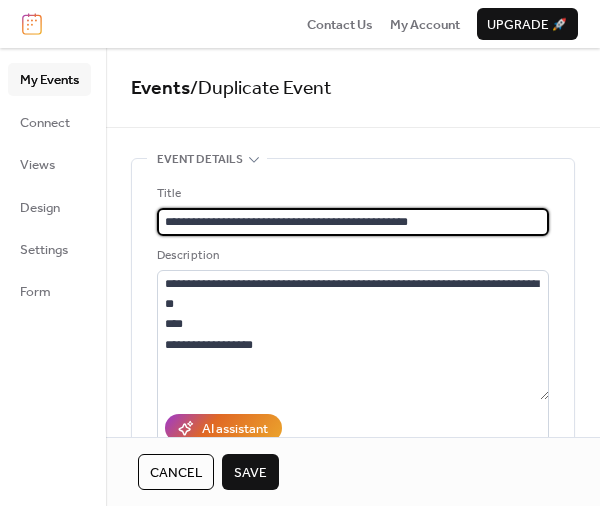 click on "**********" at bounding box center (353, 222) 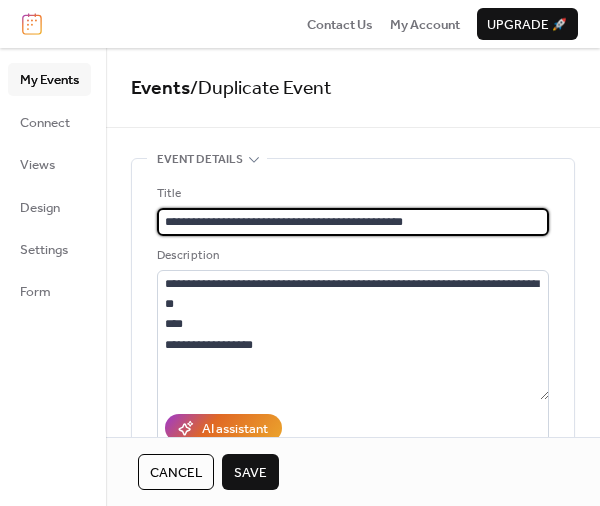 click on "**********" at bounding box center [353, 222] 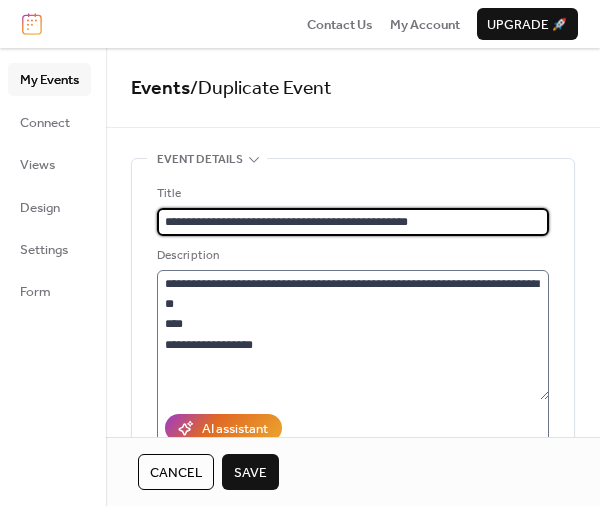 type on "**********" 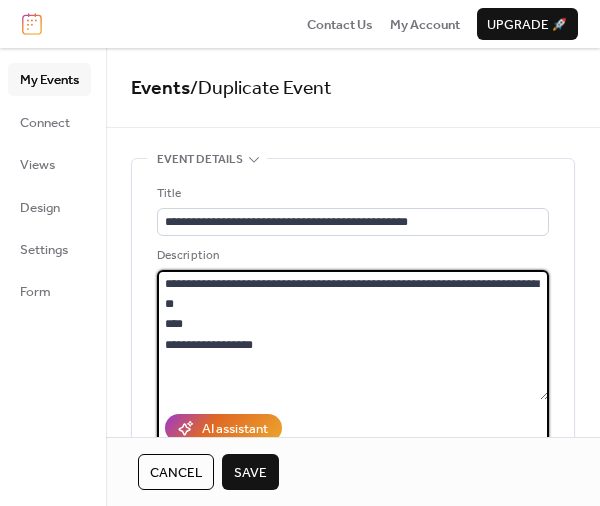 drag, startPoint x: 481, startPoint y: 286, endPoint x: 397, endPoint y: 286, distance: 84 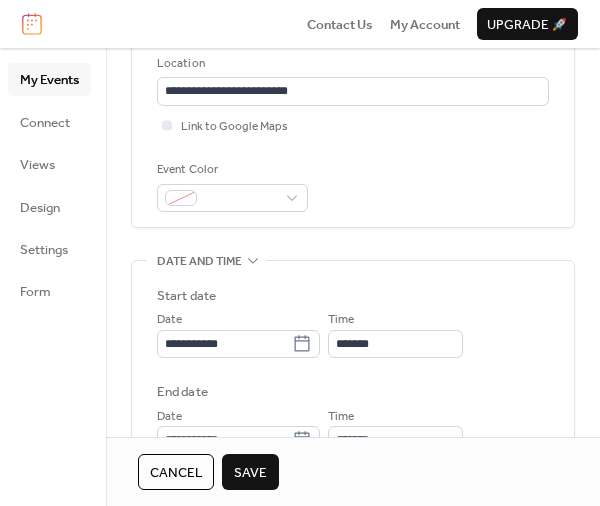 scroll, scrollTop: 480, scrollLeft: 0, axis: vertical 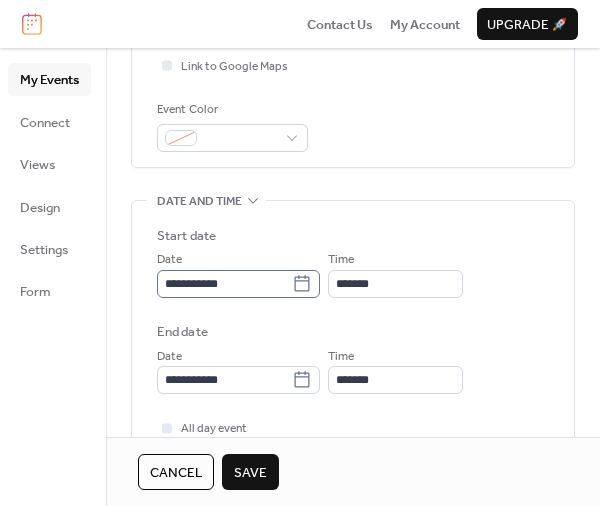 type on "**********" 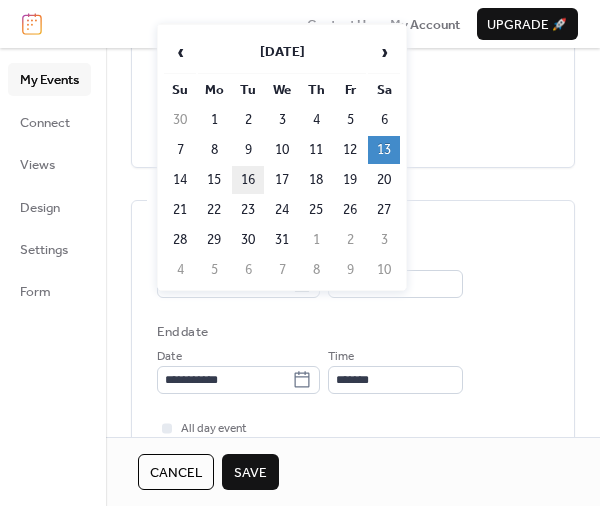 click on "16" at bounding box center (248, 180) 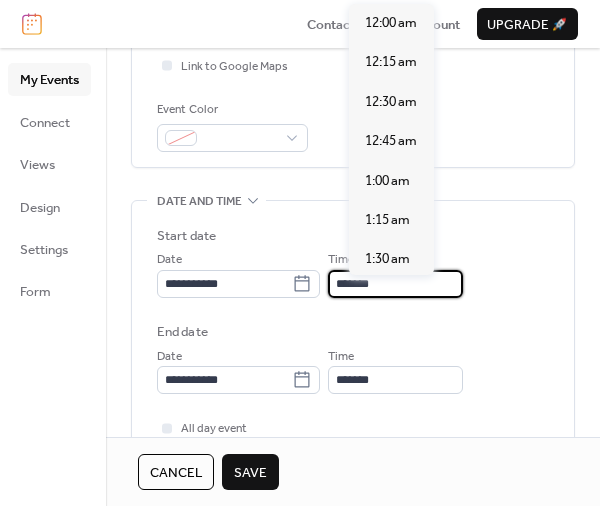 click on "*******" at bounding box center [395, 284] 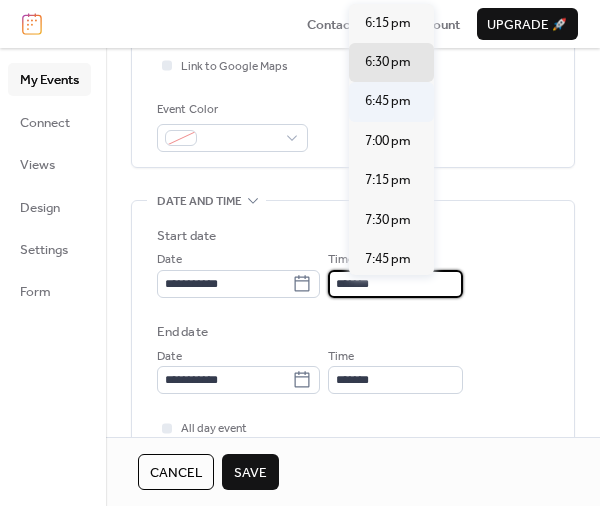 scroll, scrollTop: 2844, scrollLeft: 0, axis: vertical 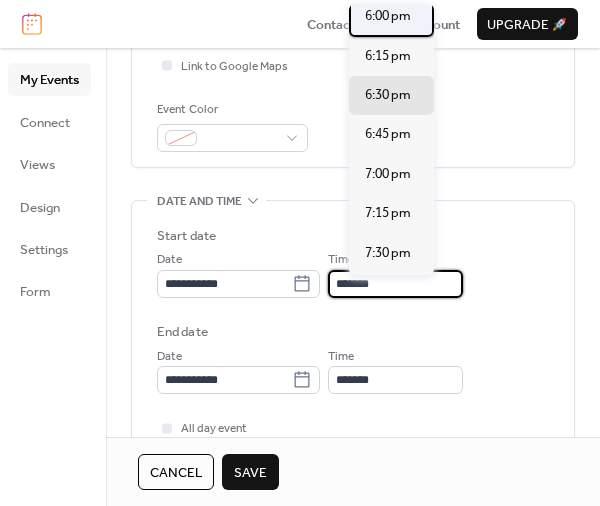 click on "6:00 pm" at bounding box center [388, 16] 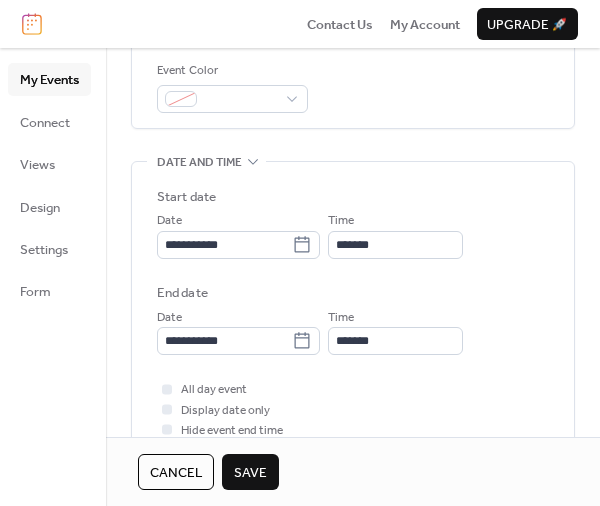 scroll, scrollTop: 540, scrollLeft: 0, axis: vertical 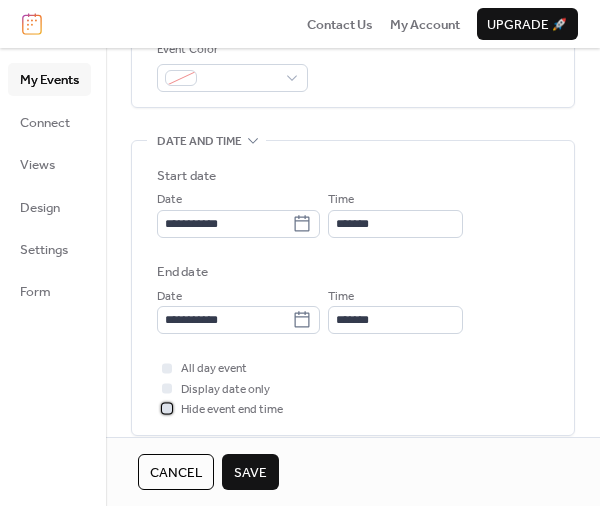 click on "Hide event end time" at bounding box center (232, 410) 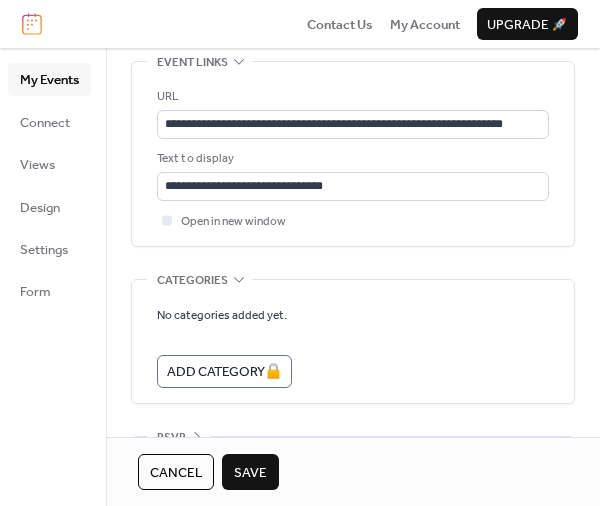scroll, scrollTop: 1251, scrollLeft: 0, axis: vertical 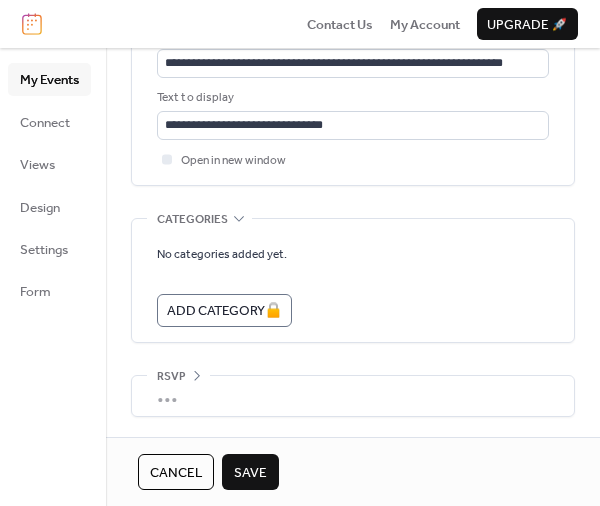 click on "Save" at bounding box center [250, 473] 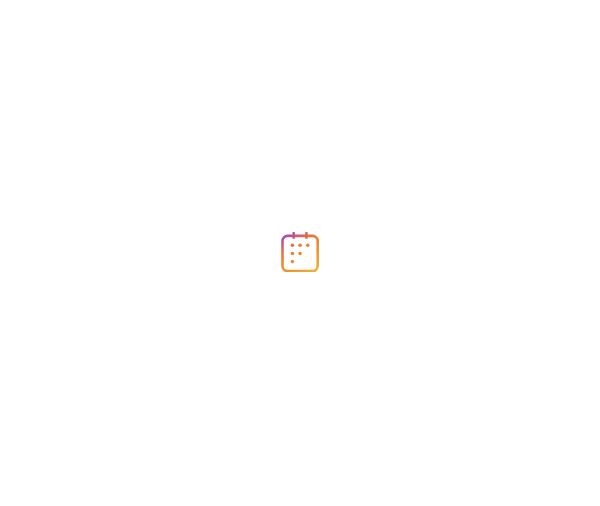 scroll, scrollTop: 0, scrollLeft: 0, axis: both 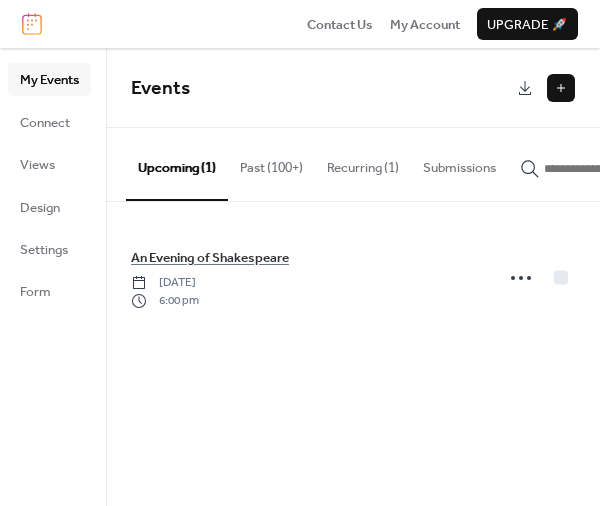 click on "Past  (100+)" at bounding box center (271, 163) 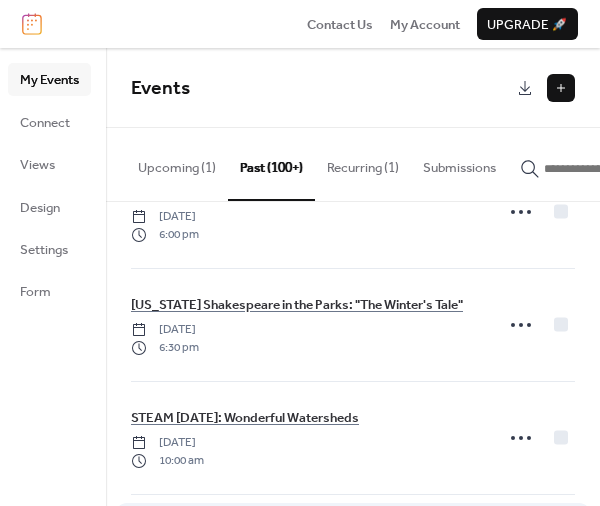 scroll, scrollTop: 6627, scrollLeft: 0, axis: vertical 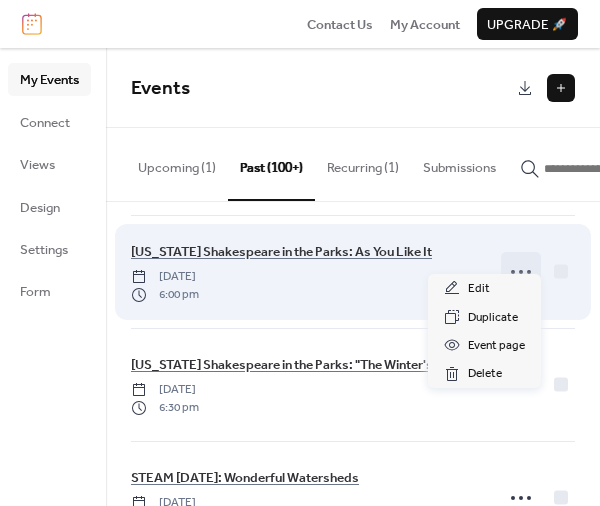 click 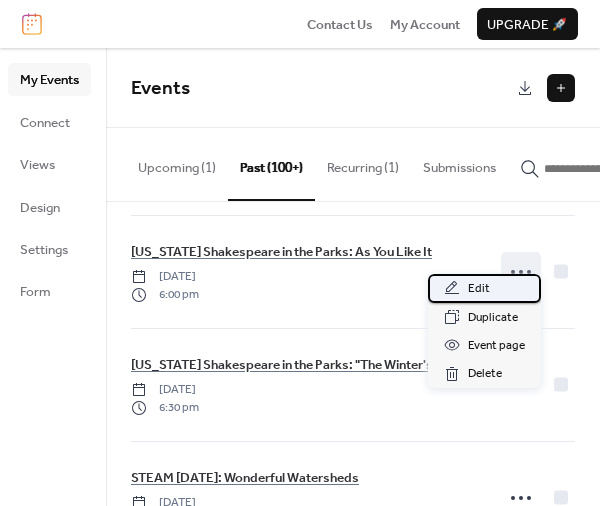 click on "Edit" at bounding box center [484, 288] 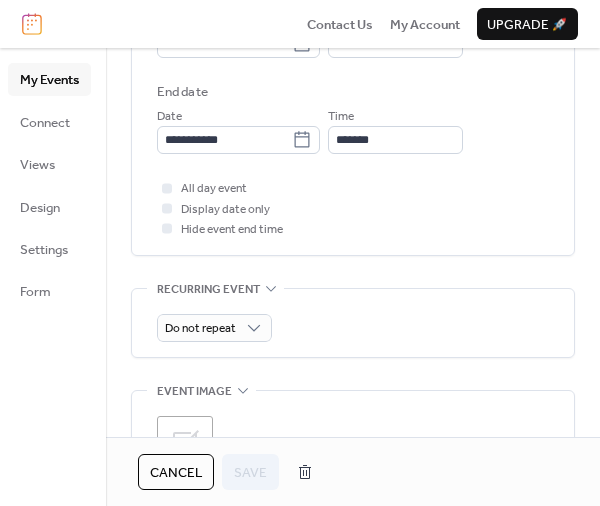 scroll, scrollTop: 540, scrollLeft: 0, axis: vertical 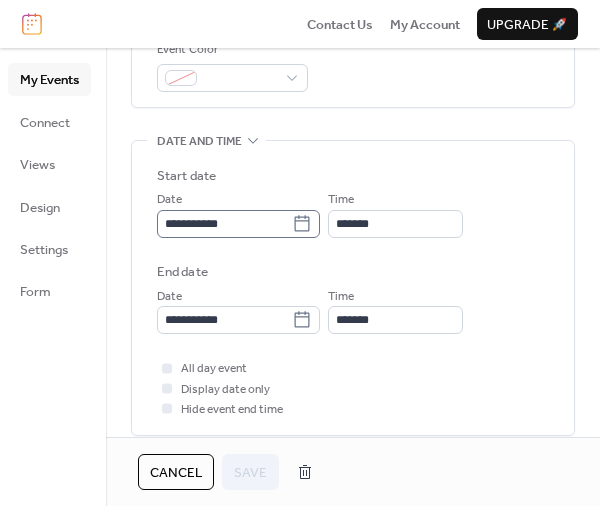 click 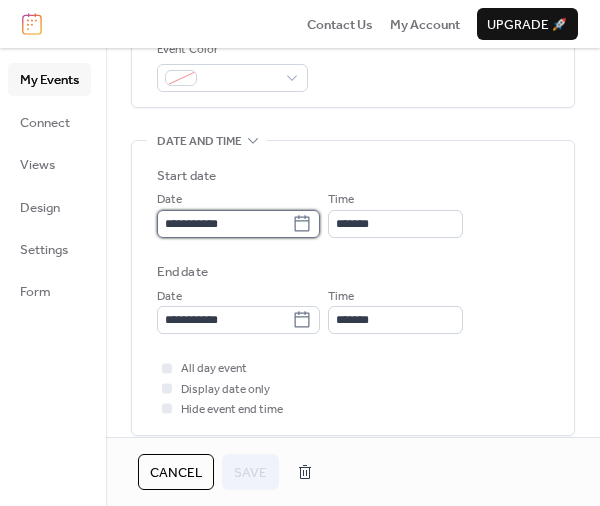 click on "**********" at bounding box center (224, 224) 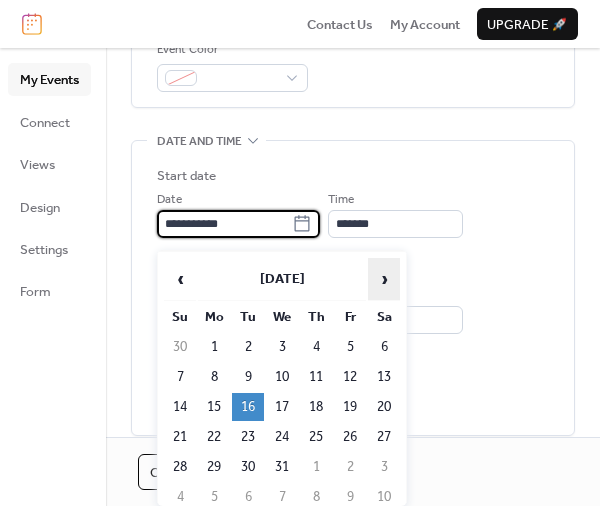 click on "›" at bounding box center (384, 279) 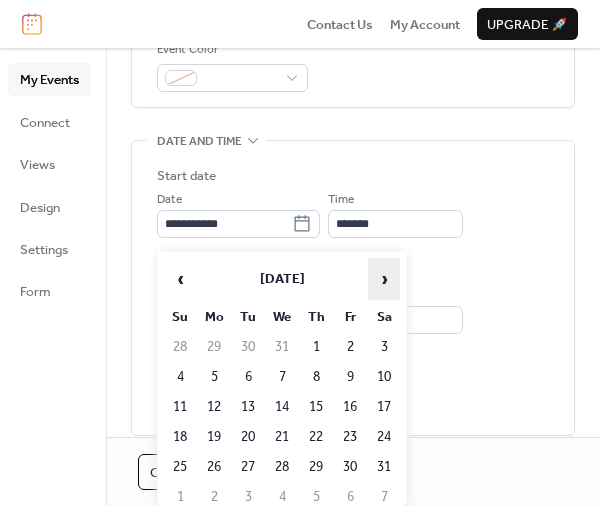 click on "›" at bounding box center [384, 279] 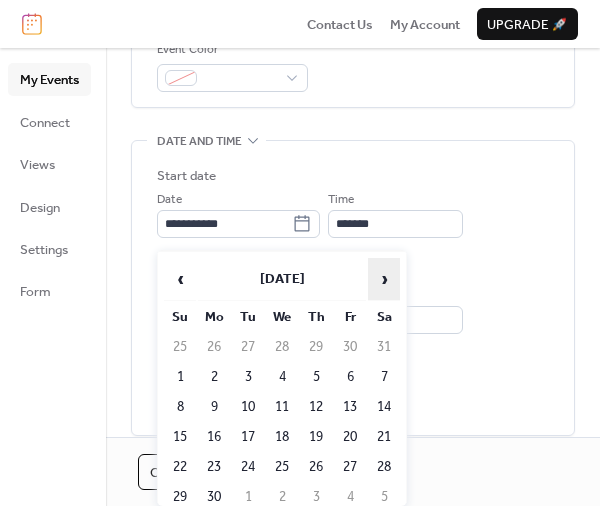 click on "›" at bounding box center [384, 279] 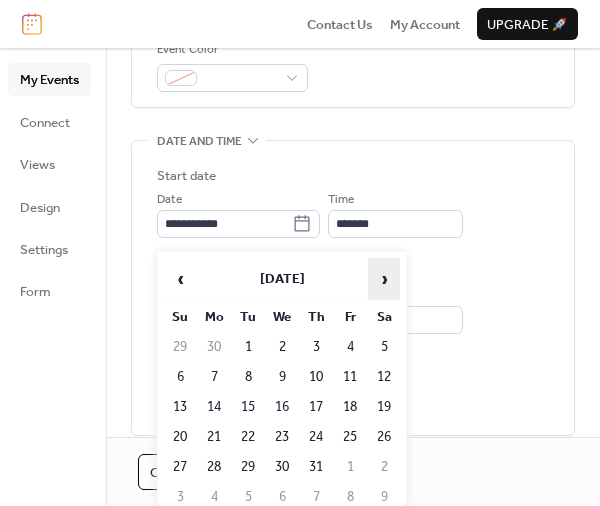 click on "›" at bounding box center [384, 279] 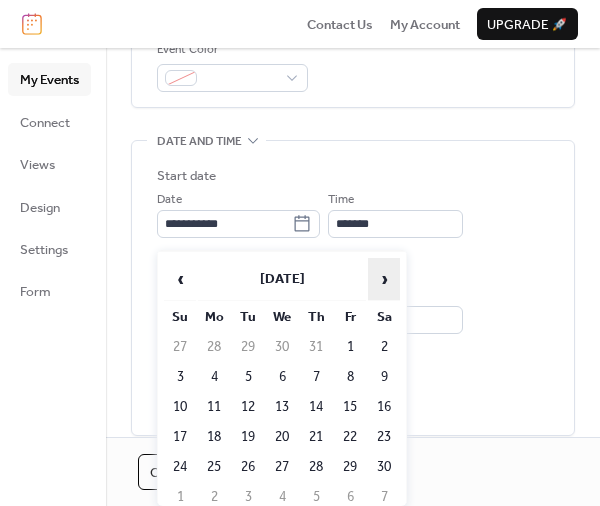 click on "›" at bounding box center (384, 279) 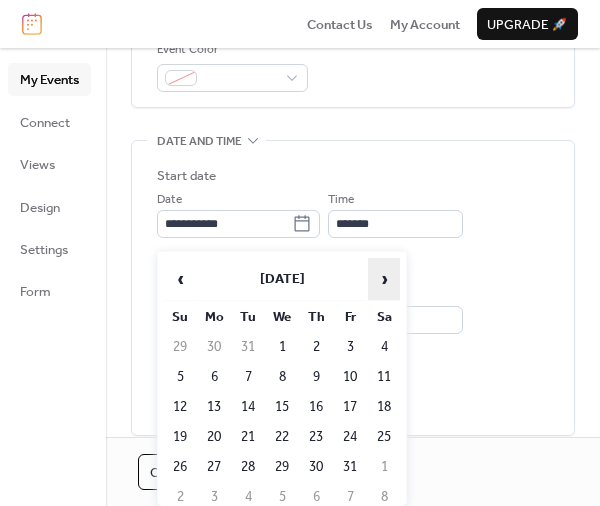 click on "›" at bounding box center (384, 279) 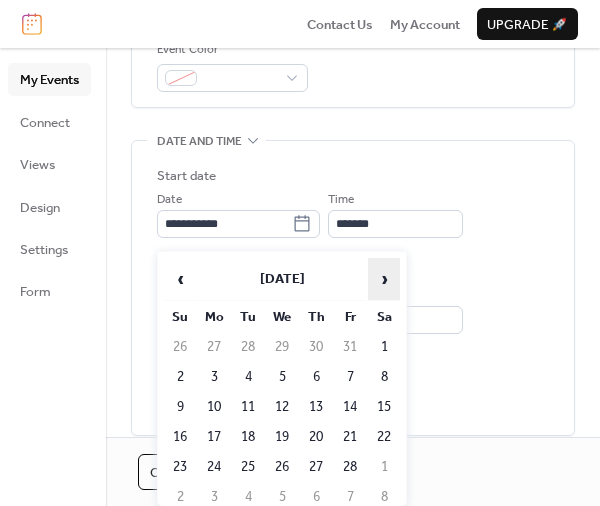 click on "›" at bounding box center (384, 279) 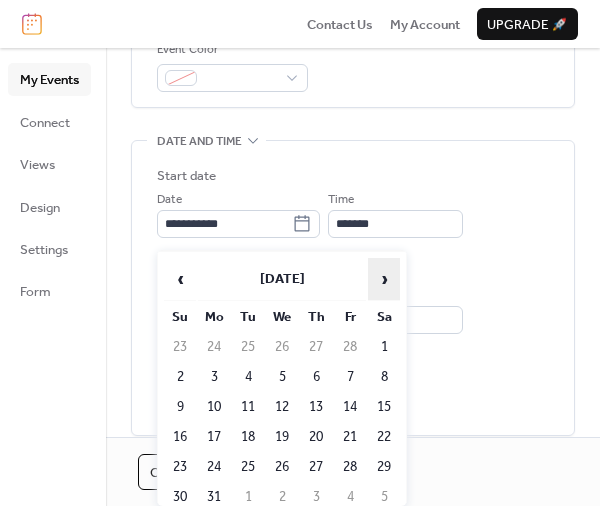 click on "›" at bounding box center [384, 279] 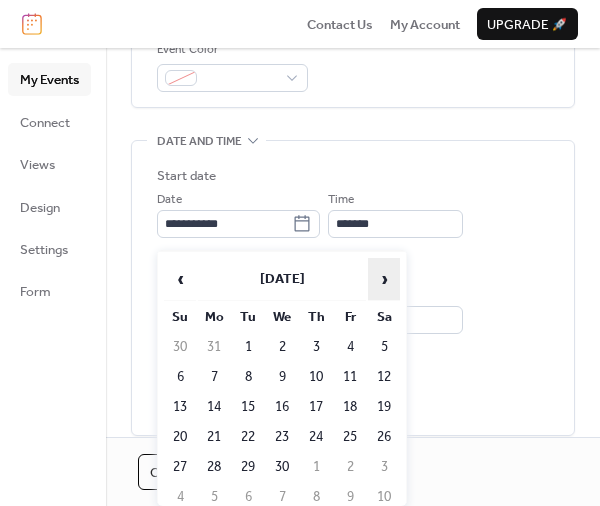click on "›" at bounding box center [384, 279] 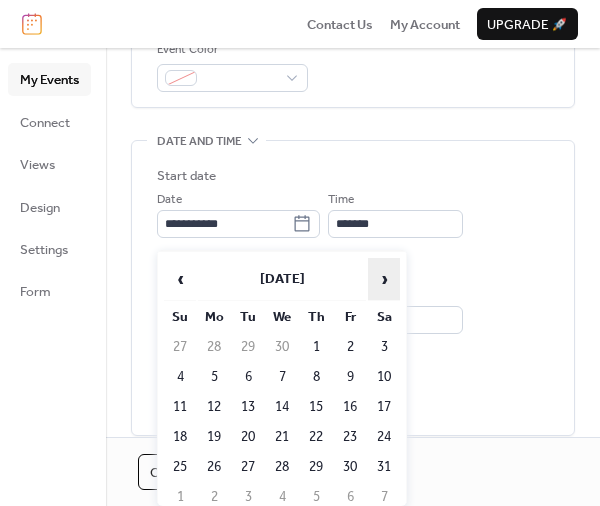 click on "›" at bounding box center [384, 279] 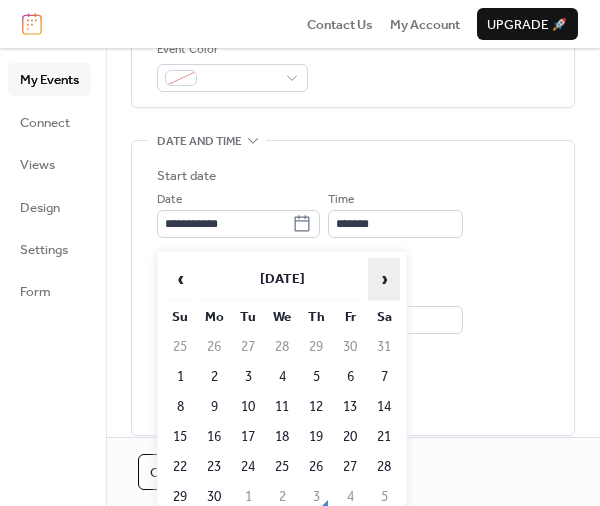 click on "›" at bounding box center [384, 279] 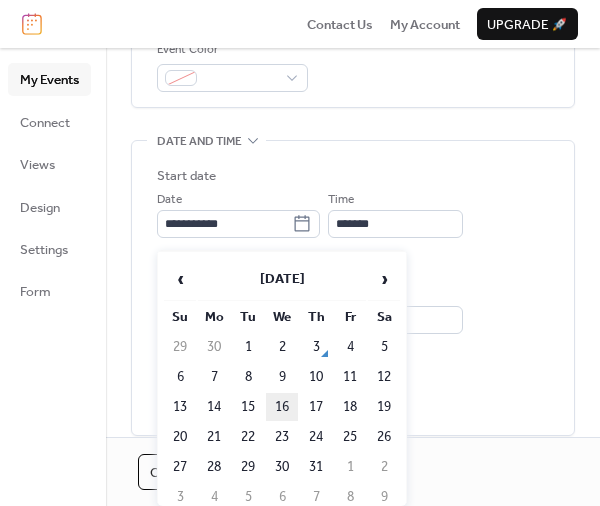 click on "16" at bounding box center [282, 407] 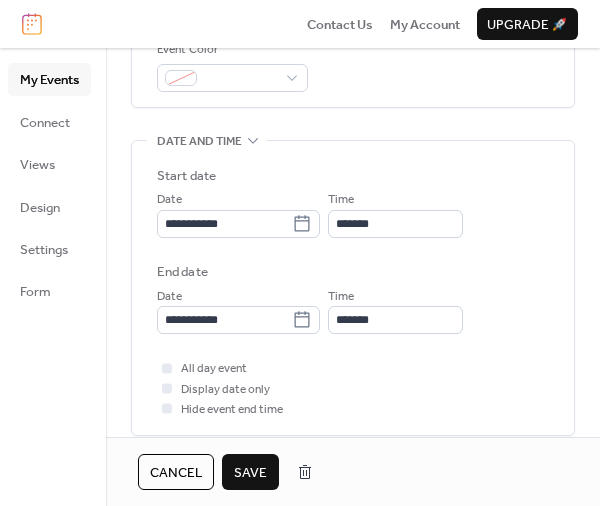 type on "**********" 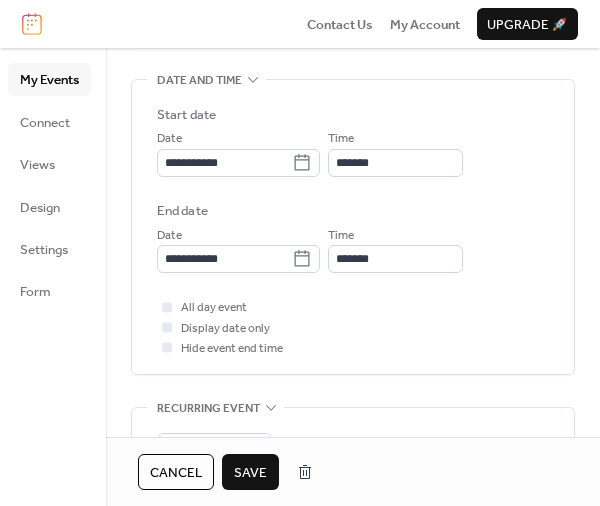 scroll, scrollTop: 660, scrollLeft: 0, axis: vertical 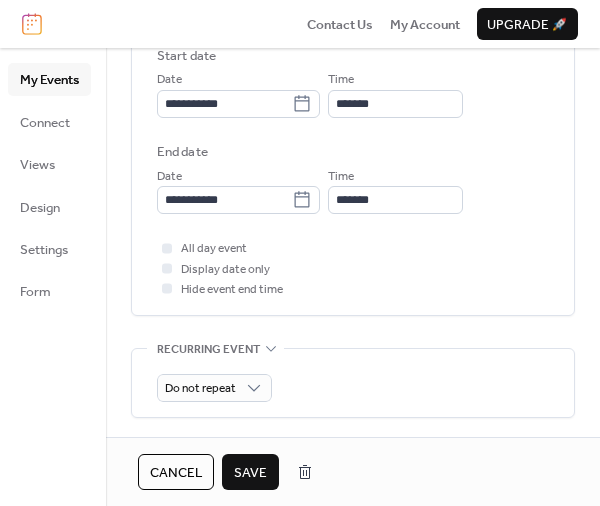 click on "Save" at bounding box center (250, 473) 